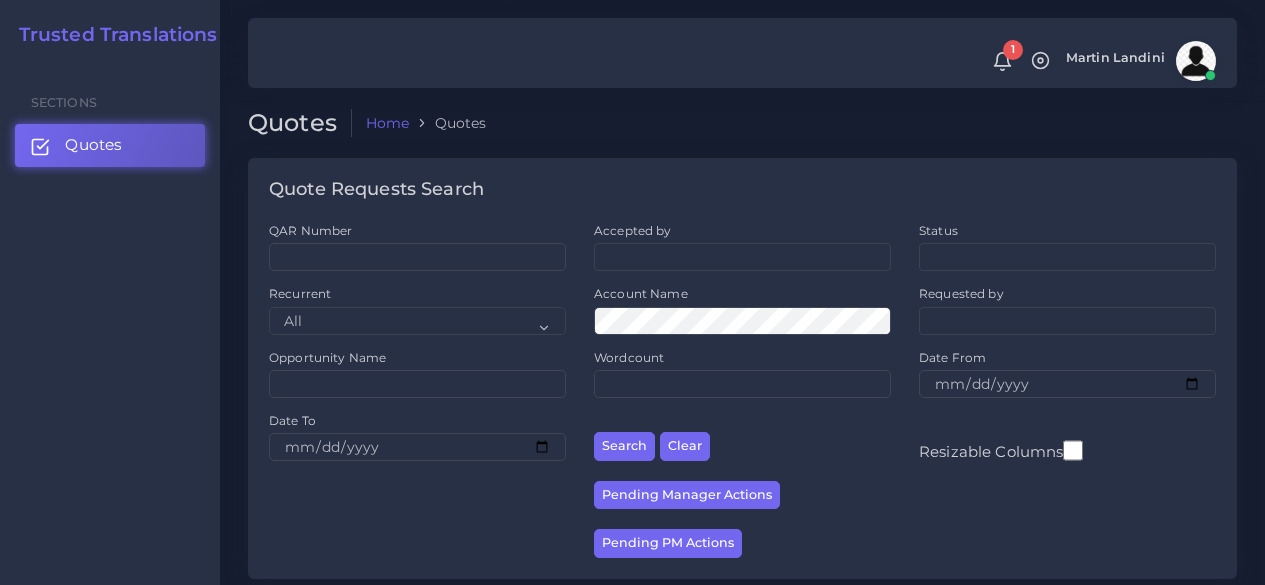 scroll, scrollTop: 400, scrollLeft: 0, axis: vertical 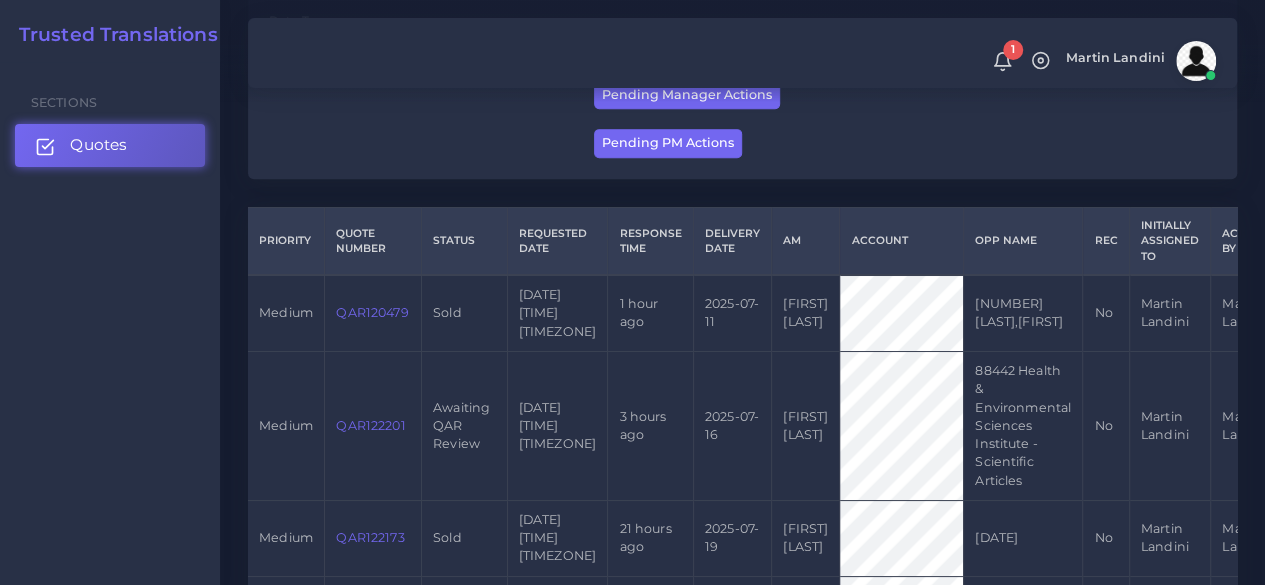 click on "Quotes" at bounding box center (110, 145) 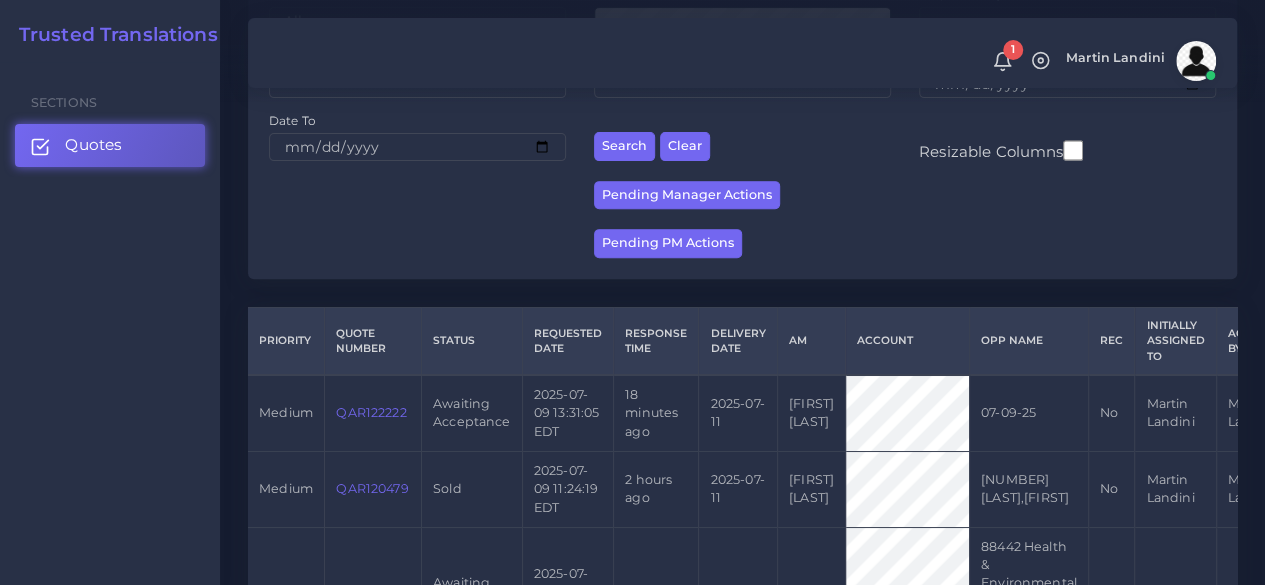scroll, scrollTop: 400, scrollLeft: 0, axis: vertical 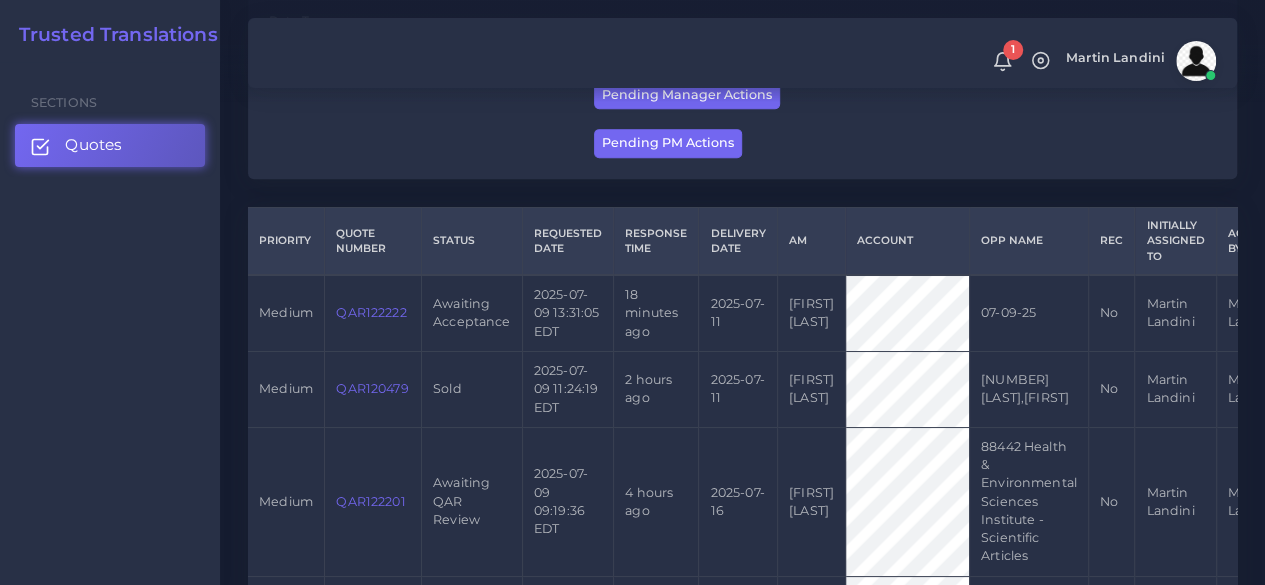 click on "QAR122222" at bounding box center [371, 312] 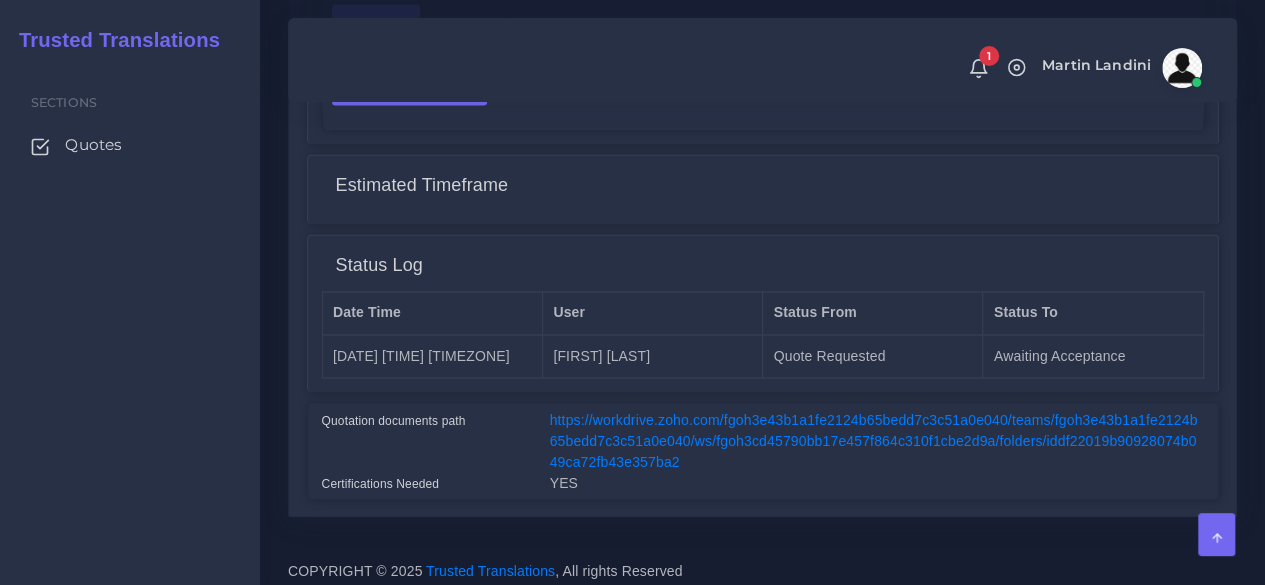 scroll, scrollTop: 1562, scrollLeft: 0, axis: vertical 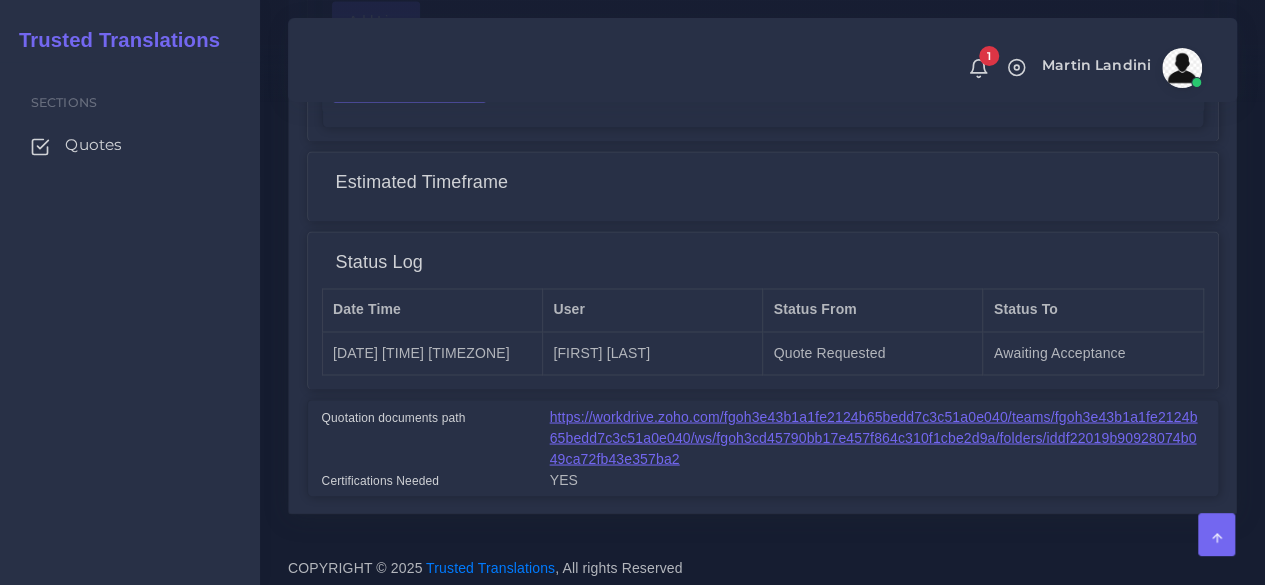 click on "https://workdrive.zoho.com/fgoh3e43b1a1fe2124b65bedd7c3c51a0e040/teams/fgoh3e43b1a1fe2124b65bedd7c3c51a0e040/ws/fgoh3cd45790bb17e457f864c310f1cbe2d9a/folders/iddf22019b90928074b049ca72fb43e357ba2" at bounding box center (874, 437) 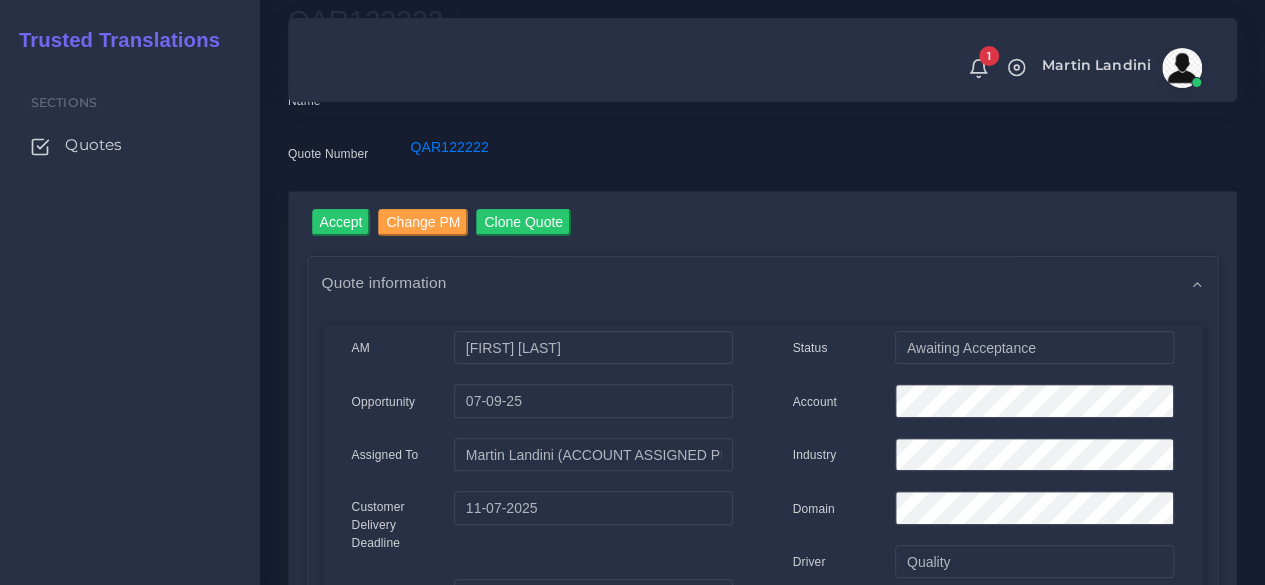 scroll, scrollTop: 62, scrollLeft: 0, axis: vertical 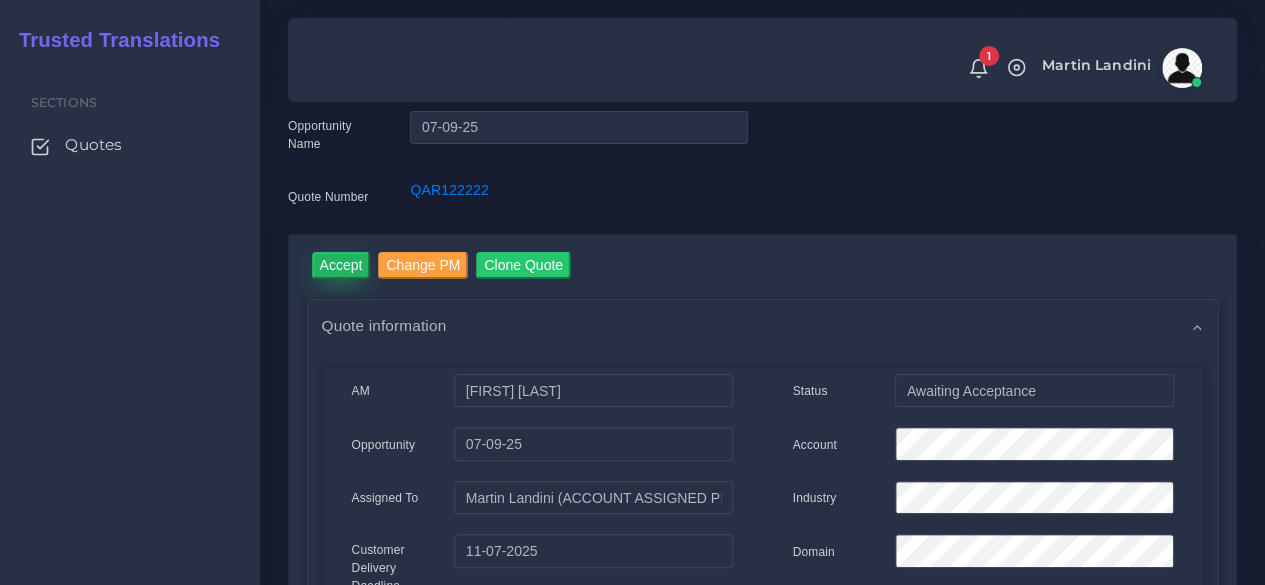click on "Accept" at bounding box center [341, 265] 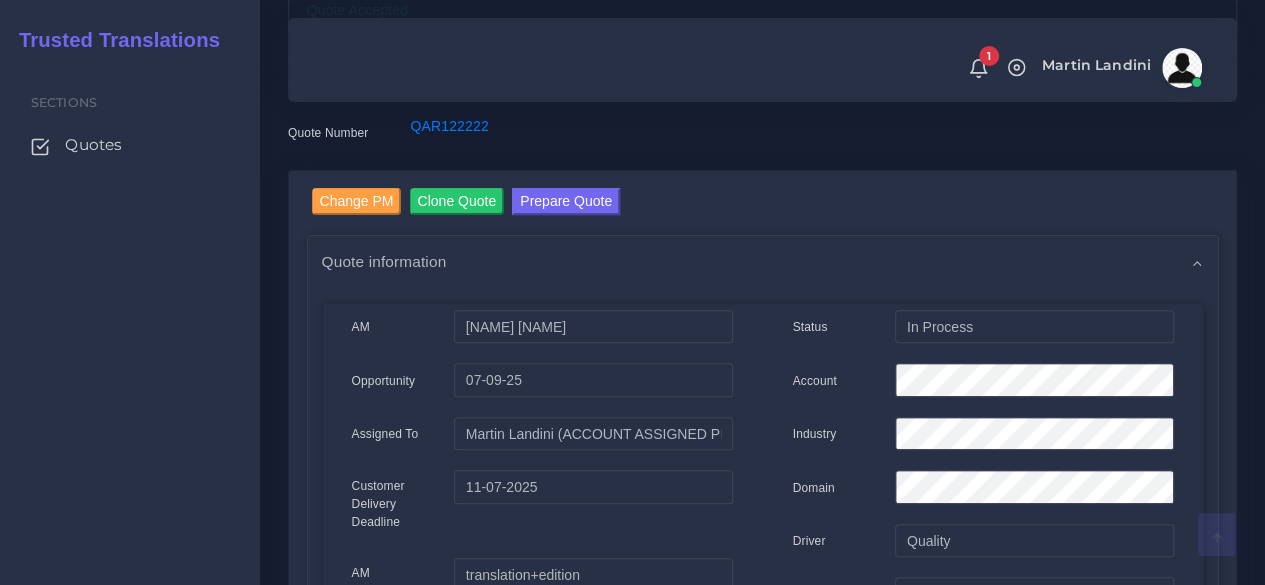 scroll, scrollTop: 200, scrollLeft: 0, axis: vertical 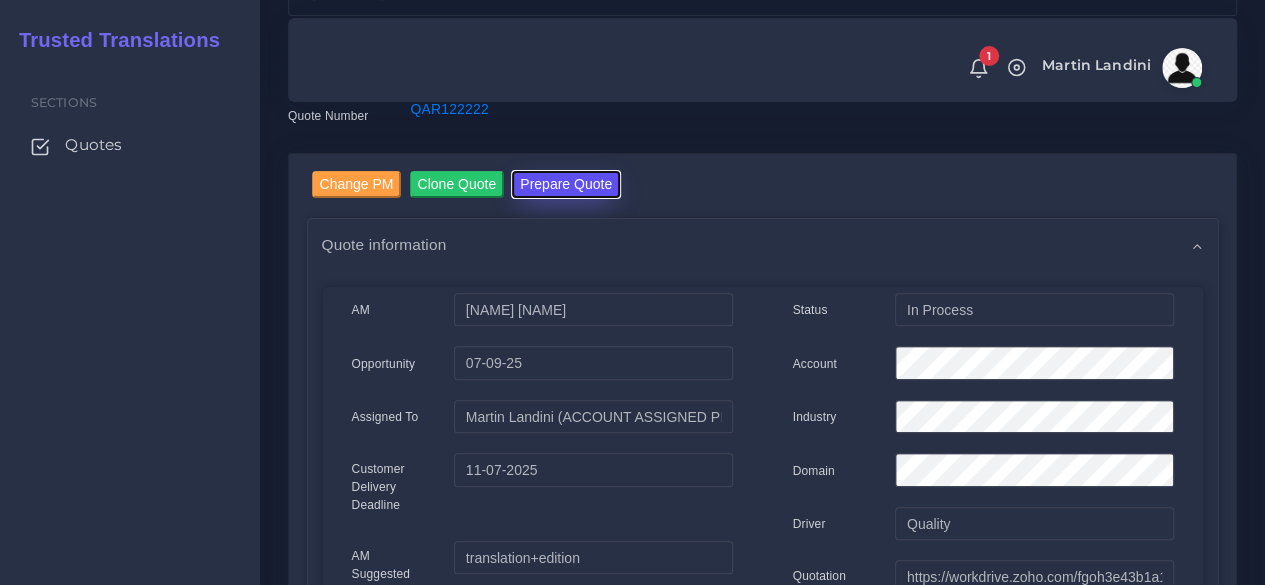 click on "Prepare Quote" at bounding box center [566, 184] 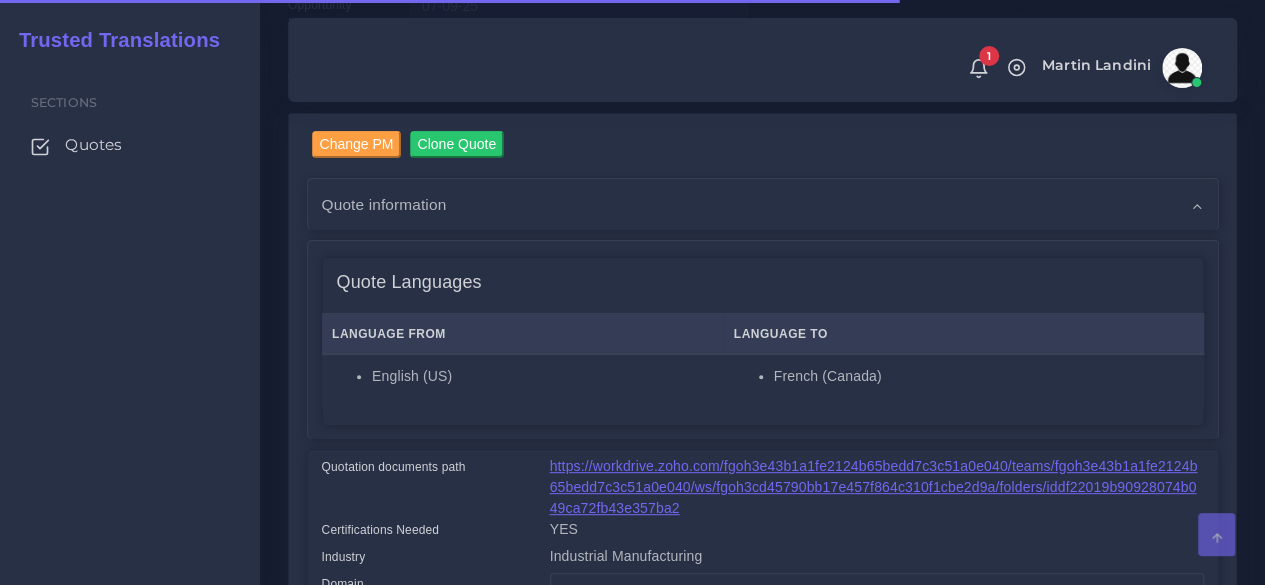 scroll, scrollTop: 400, scrollLeft: 0, axis: vertical 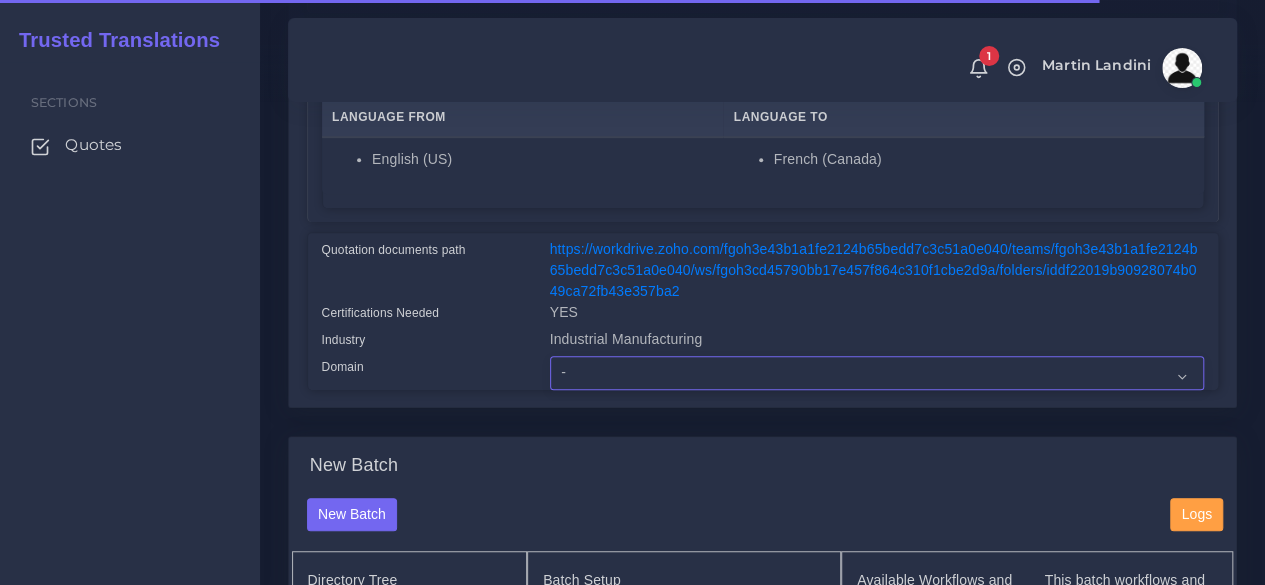click on "-
Advertising and Media
Agriculture, Forestry and Fishing
Architecture, Building and Construction
Automotive
Chemicals
Computer Hardware
Computer Software
Consumer Electronics - Home appliances
Education
Energy, Water, Transportation and Utilities
Finance - Banking
Food Manufacturing and Services
Healthcare and Health Sciences
Hospitality, Leisure, Tourism and Arts
Human Resources - HR
Industrial Electronics
Industrial Manufacturing Insurance" at bounding box center [877, 373] 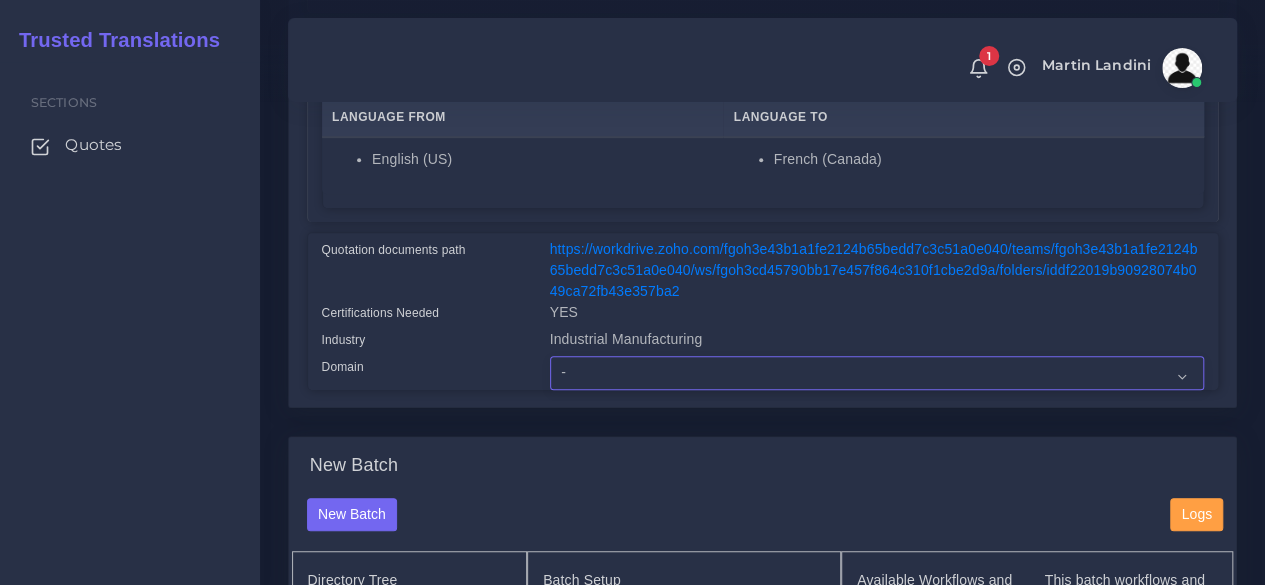 select on "Industrial Manufacturing" 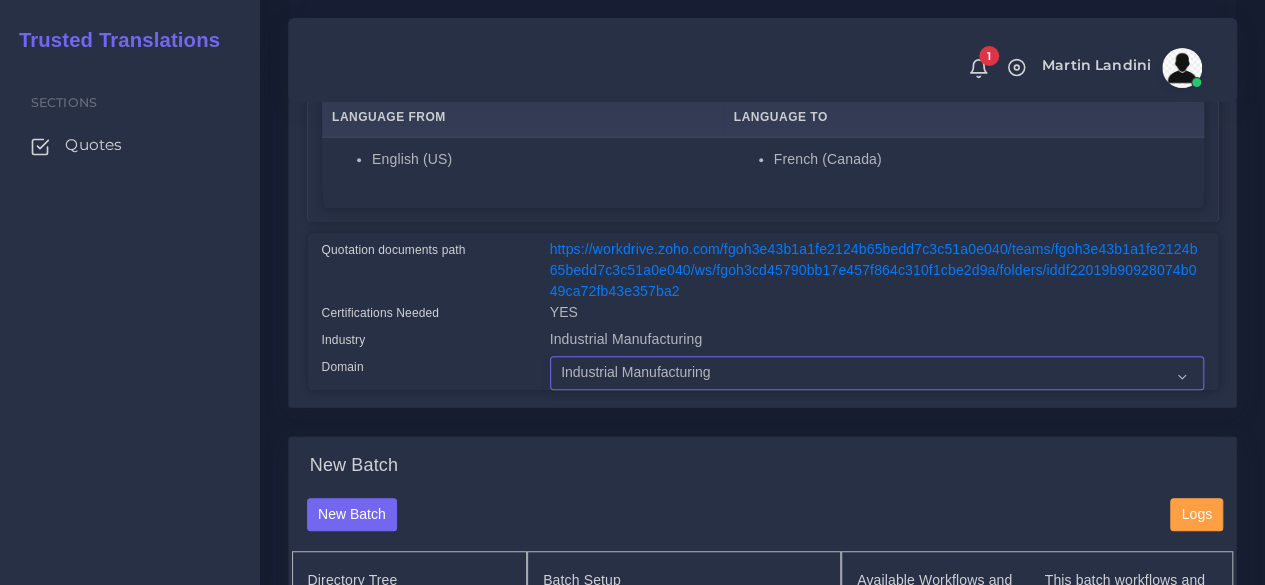 click on "-
Advertising and Media
Agriculture, Forestry and Fishing
Architecture, Building and Construction
Automotive
Chemicals
Computer Hardware
Computer Software
Consumer Electronics - Home appliances
Education
Energy, Water, Transportation and Utilities
Finance - Banking
Food Manufacturing and Services
Healthcare and Health Sciences
Hospitality, Leisure, Tourism and Arts
Human Resources - HR
Industrial Electronics
Industrial Manufacturing Insurance" at bounding box center [877, 373] 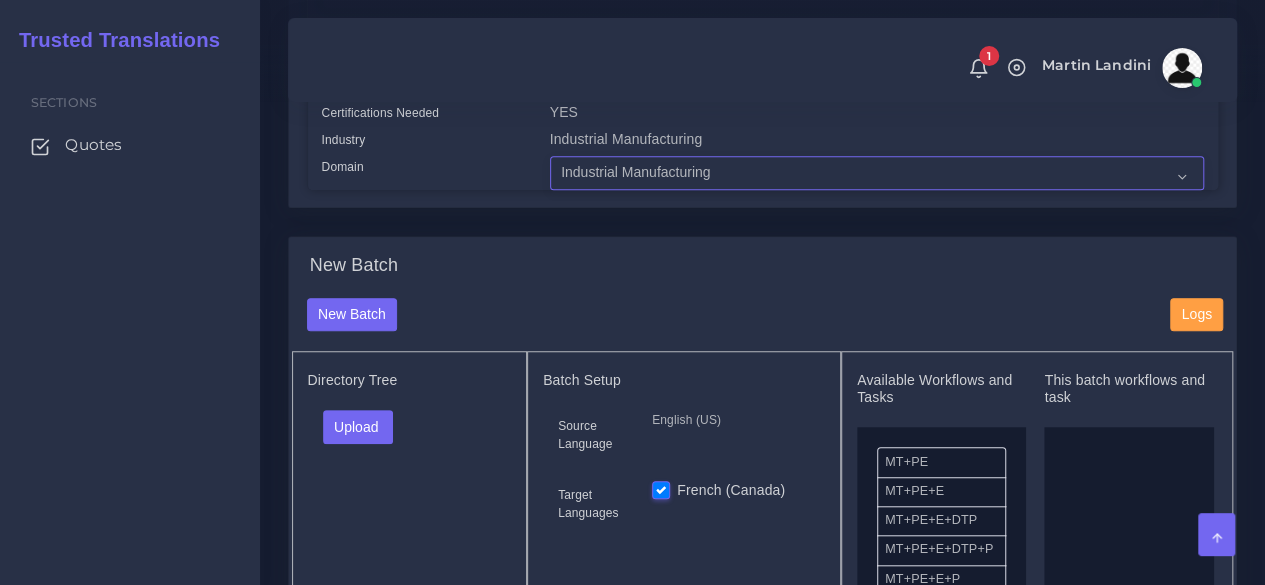 scroll, scrollTop: 700, scrollLeft: 0, axis: vertical 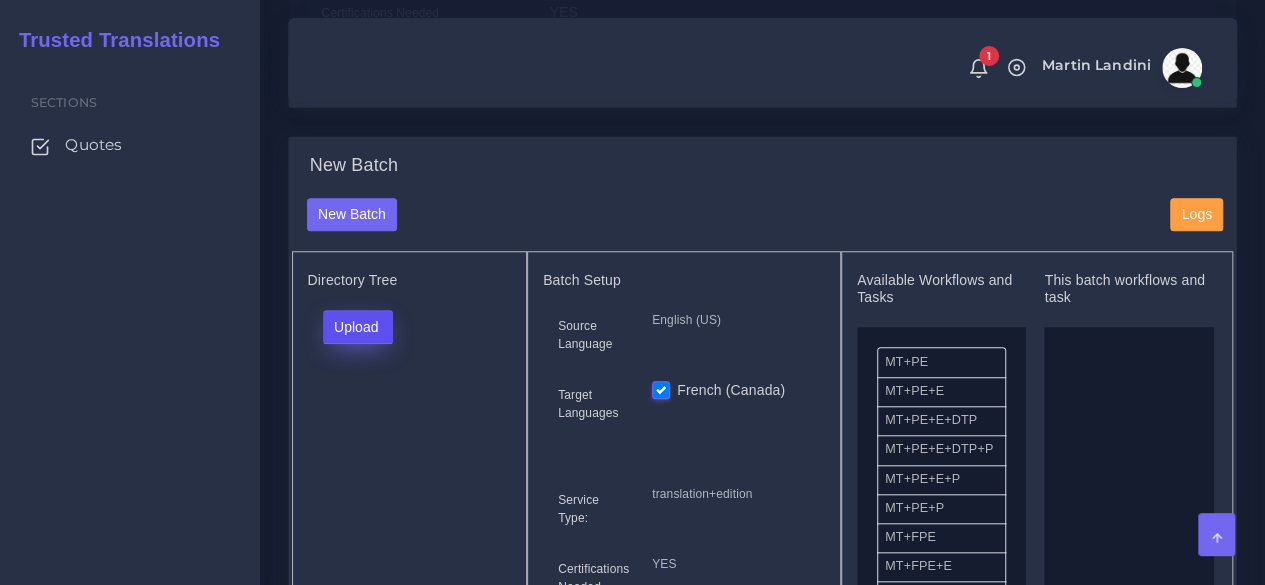 click on "Upload" at bounding box center (358, 327) 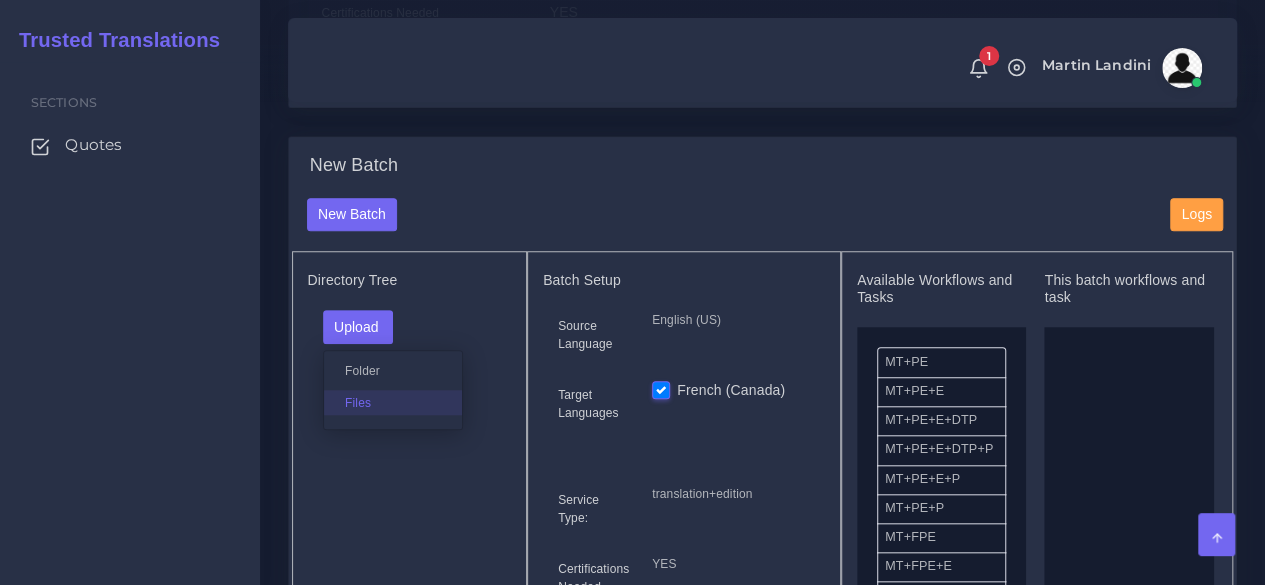 click on "Files" at bounding box center (393, 402) 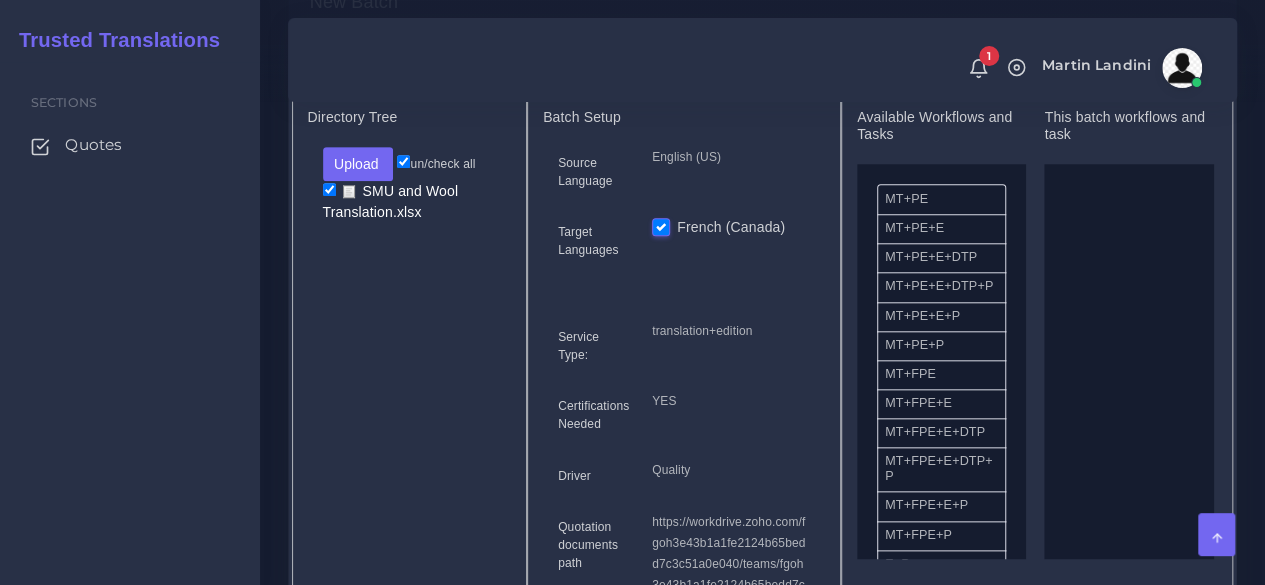 scroll, scrollTop: 900, scrollLeft: 0, axis: vertical 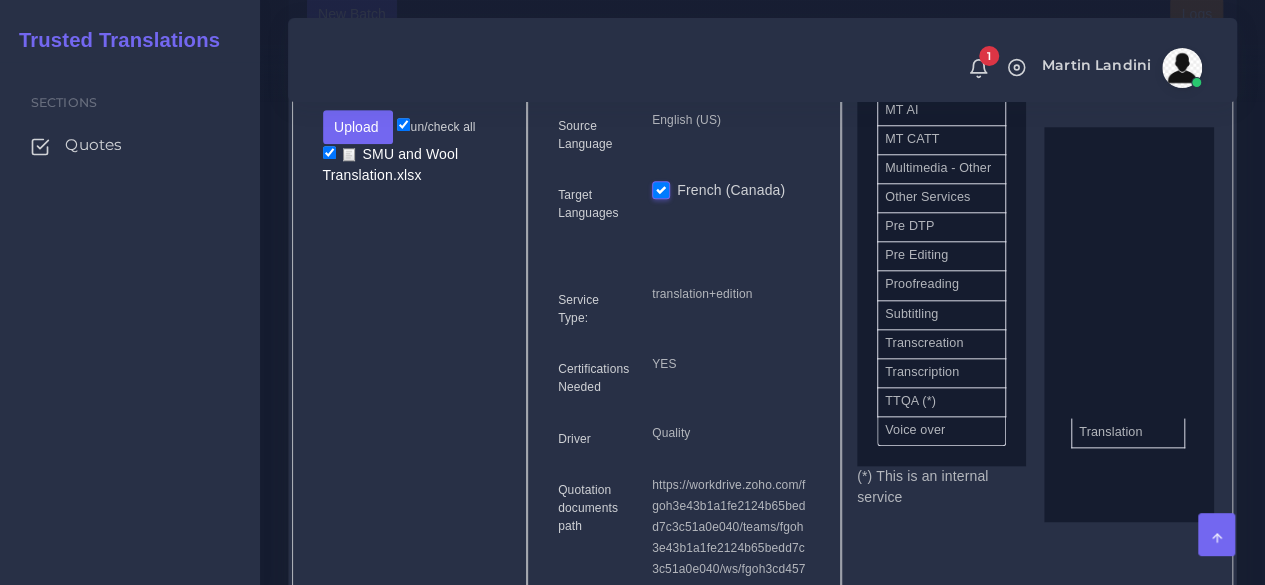 drag, startPoint x: 1017, startPoint y: 435, endPoint x: 652, endPoint y: 365, distance: 371.65173 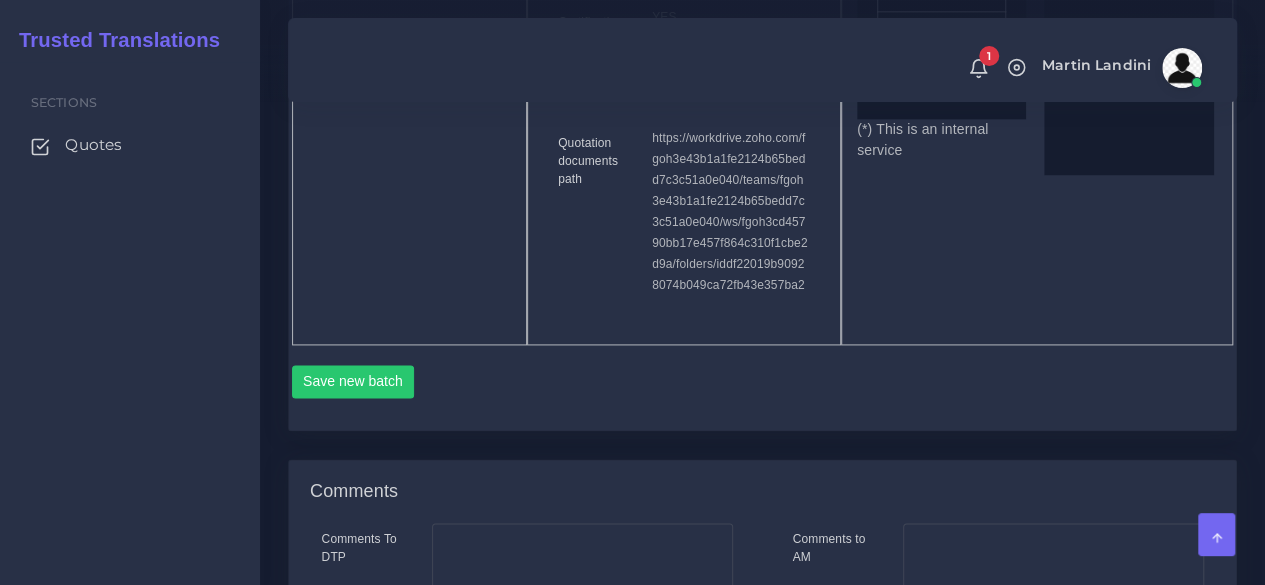 scroll, scrollTop: 1300, scrollLeft: 0, axis: vertical 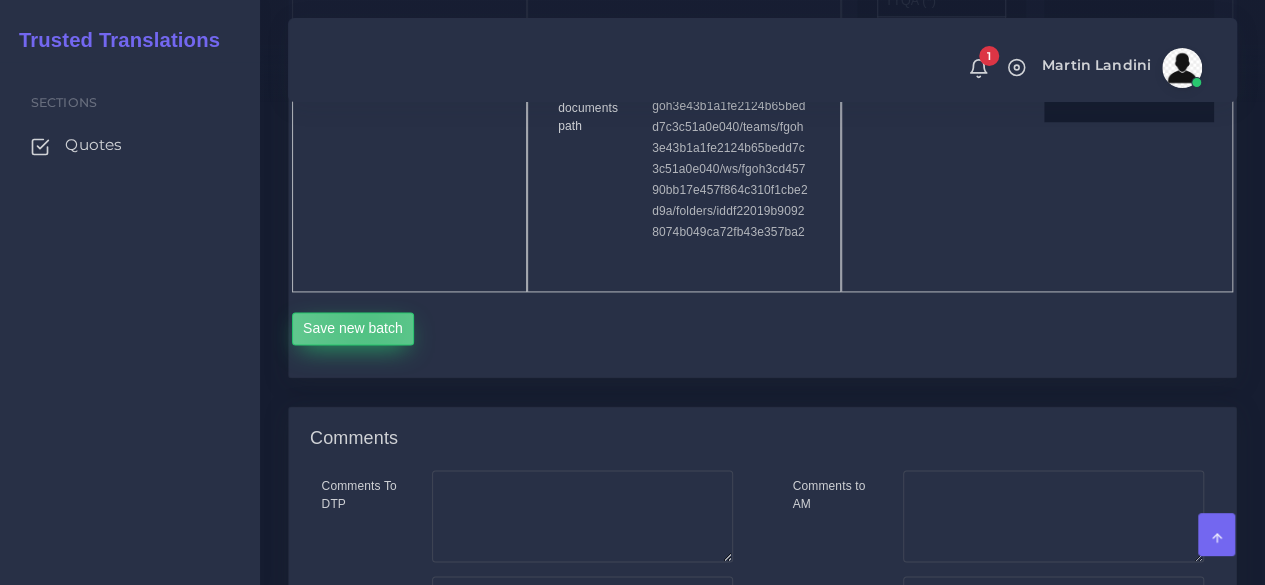 click on "Save new batch" at bounding box center (353, 329) 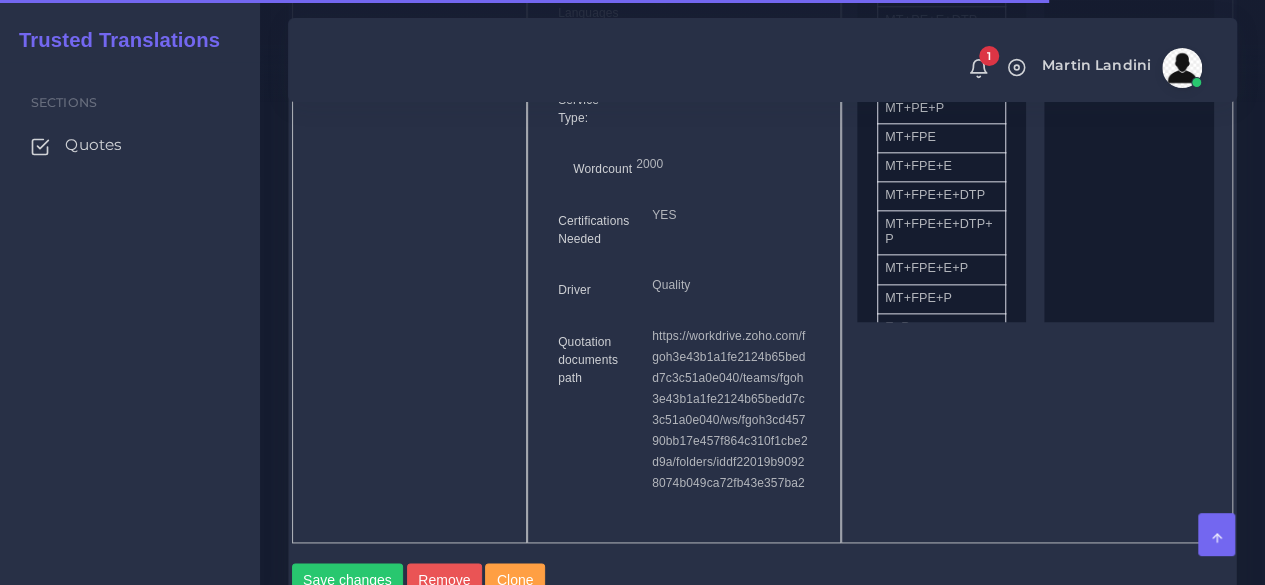 scroll, scrollTop: 1600, scrollLeft: 0, axis: vertical 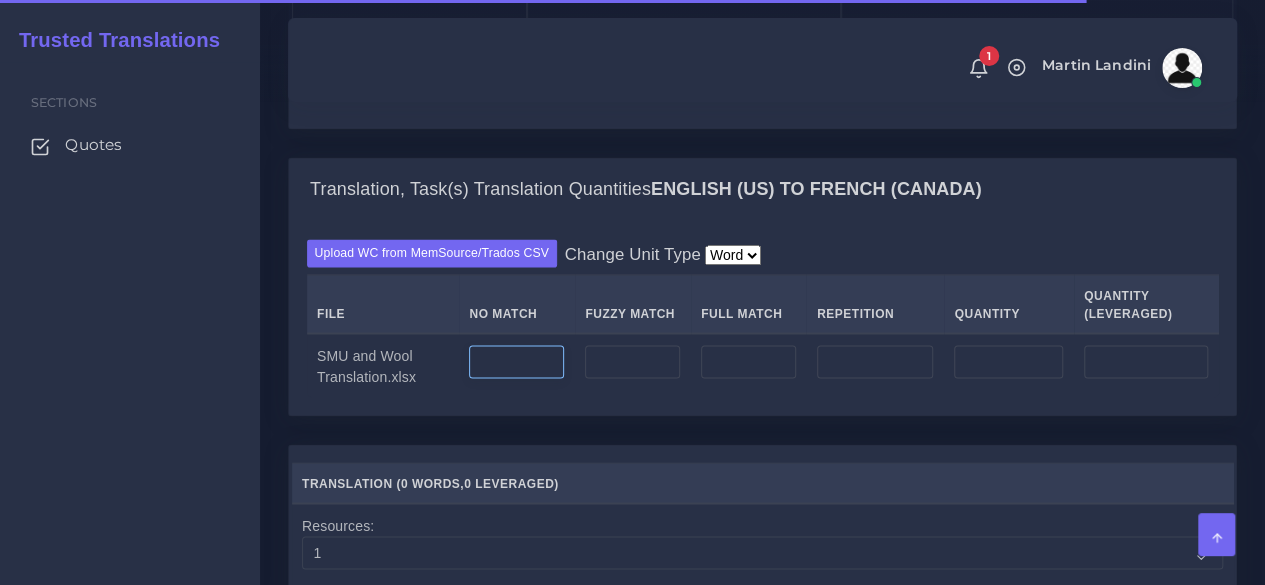 click at bounding box center (516, 362) 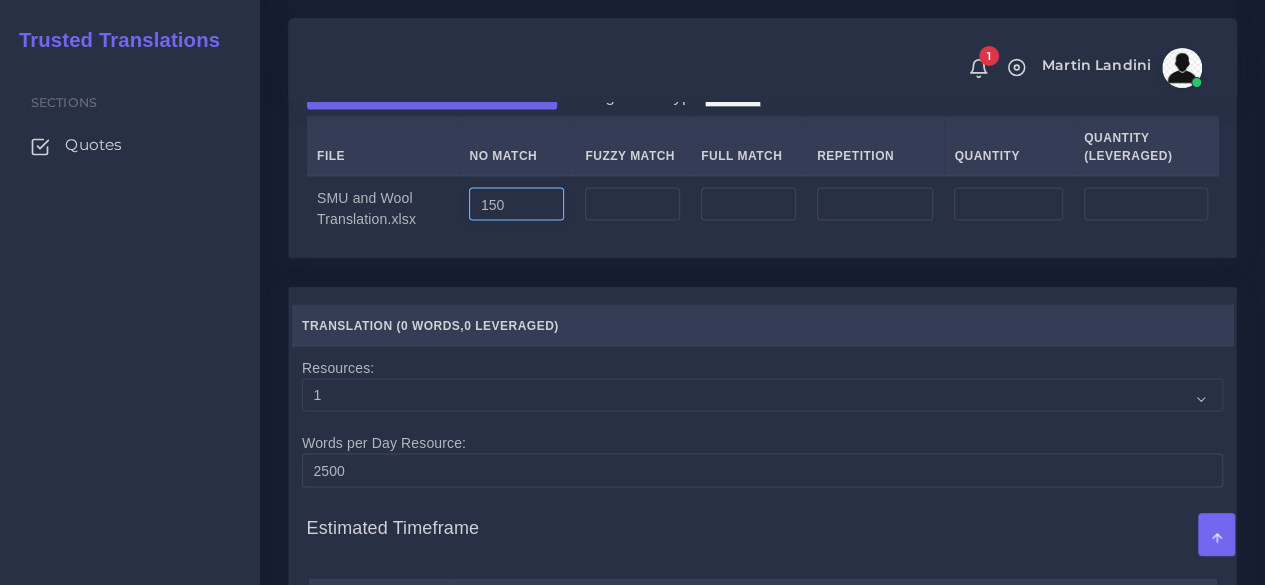 scroll, scrollTop: 2000, scrollLeft: 0, axis: vertical 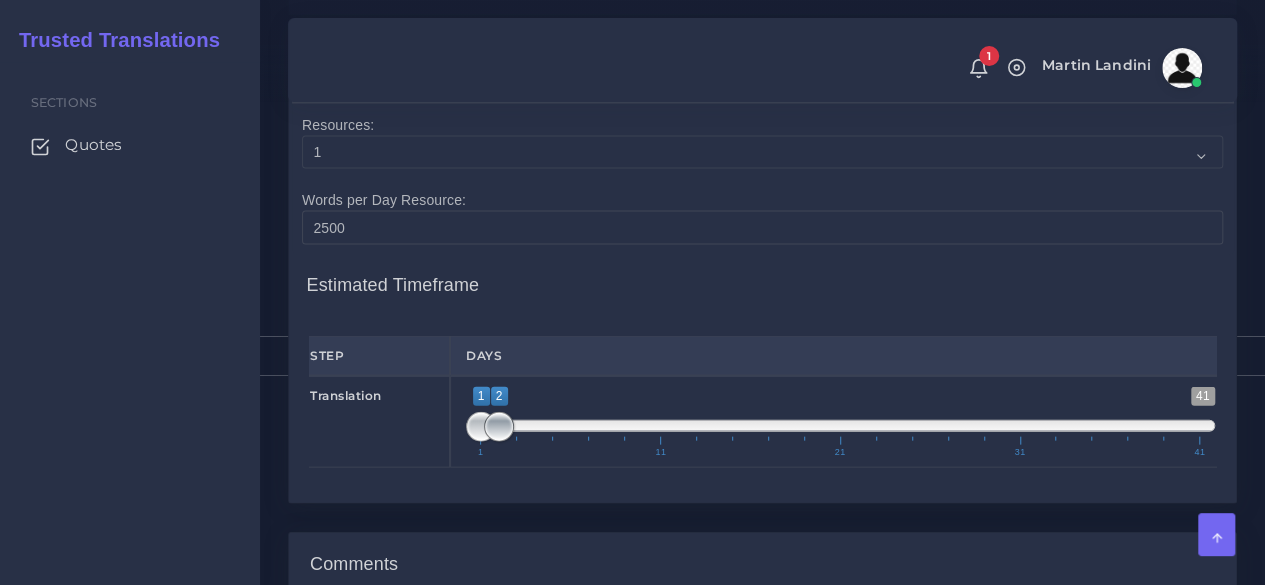 type on "150" 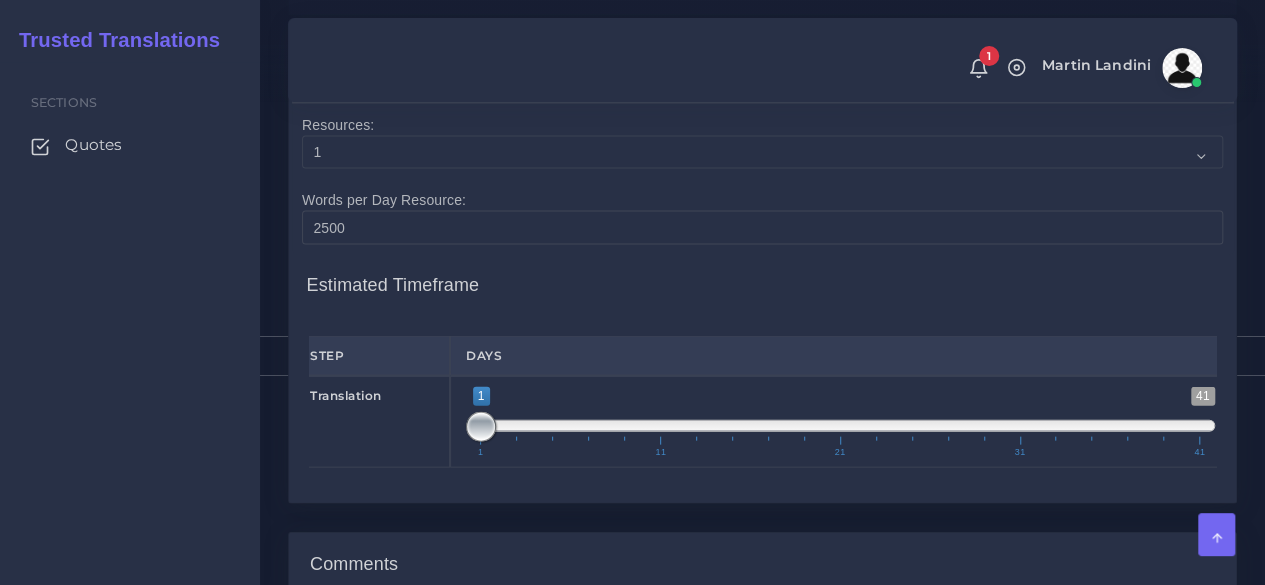 drag, startPoint x: 492, startPoint y: 423, endPoint x: 347, endPoint y: 413, distance: 145.34442 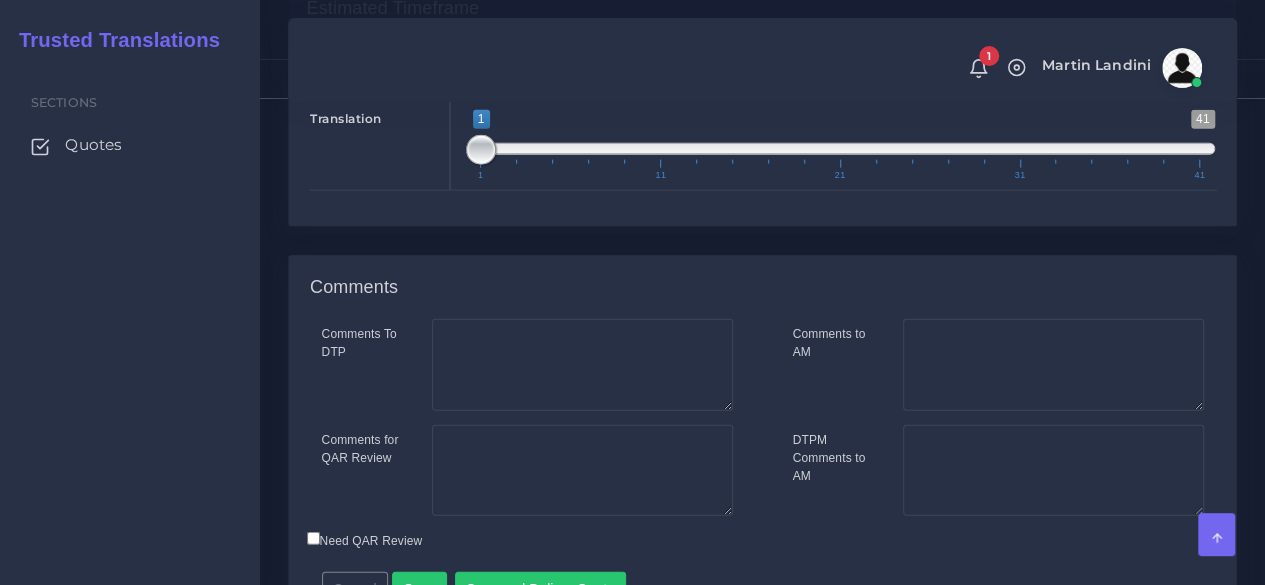 scroll, scrollTop: 2381, scrollLeft: 0, axis: vertical 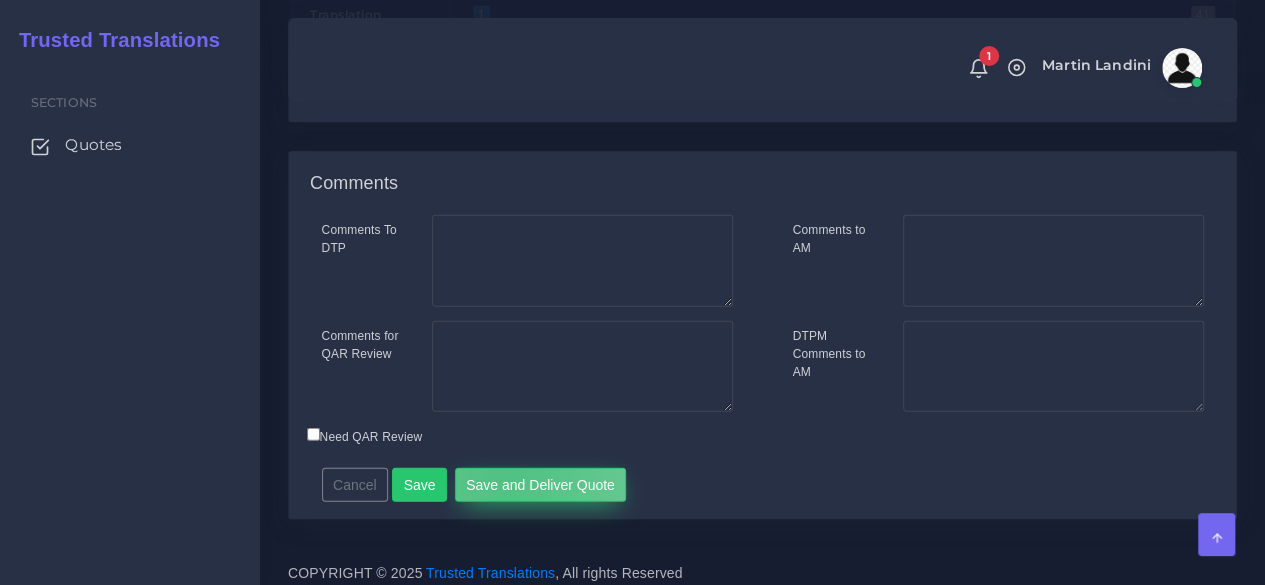 click on "Save and  Deliver Quote" at bounding box center (541, 485) 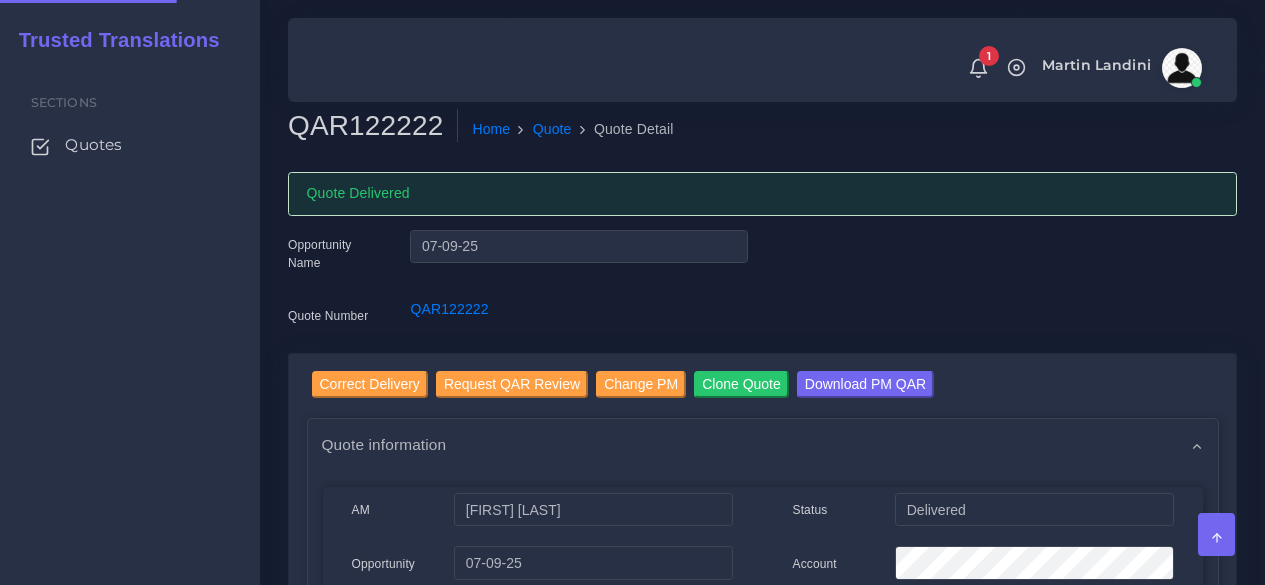 scroll, scrollTop: 0, scrollLeft: 0, axis: both 